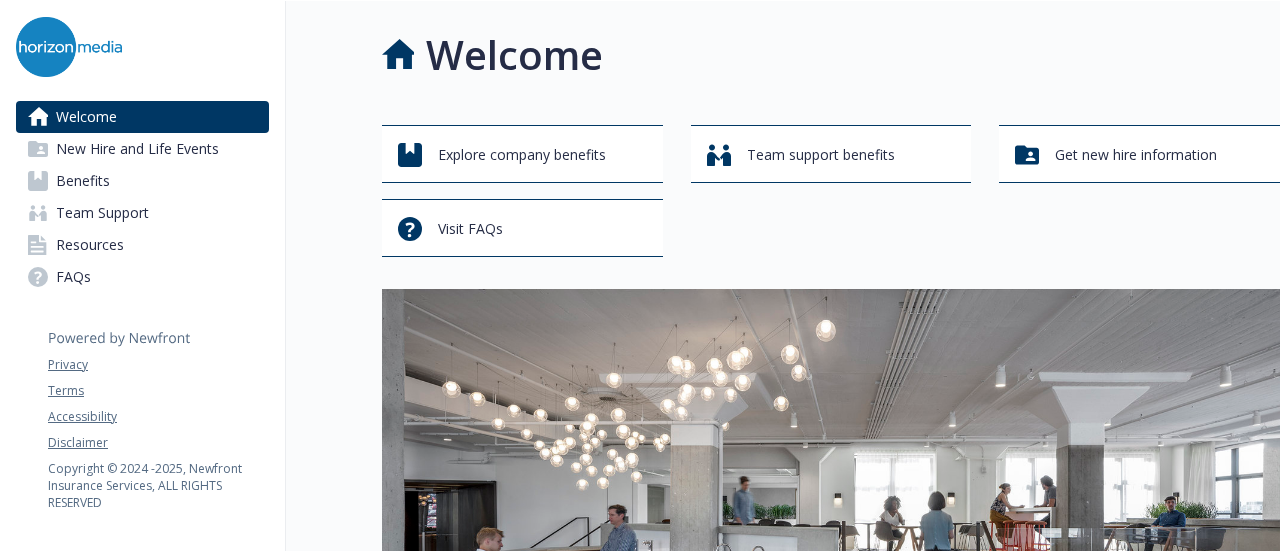 scroll, scrollTop: 0, scrollLeft: 0, axis: both 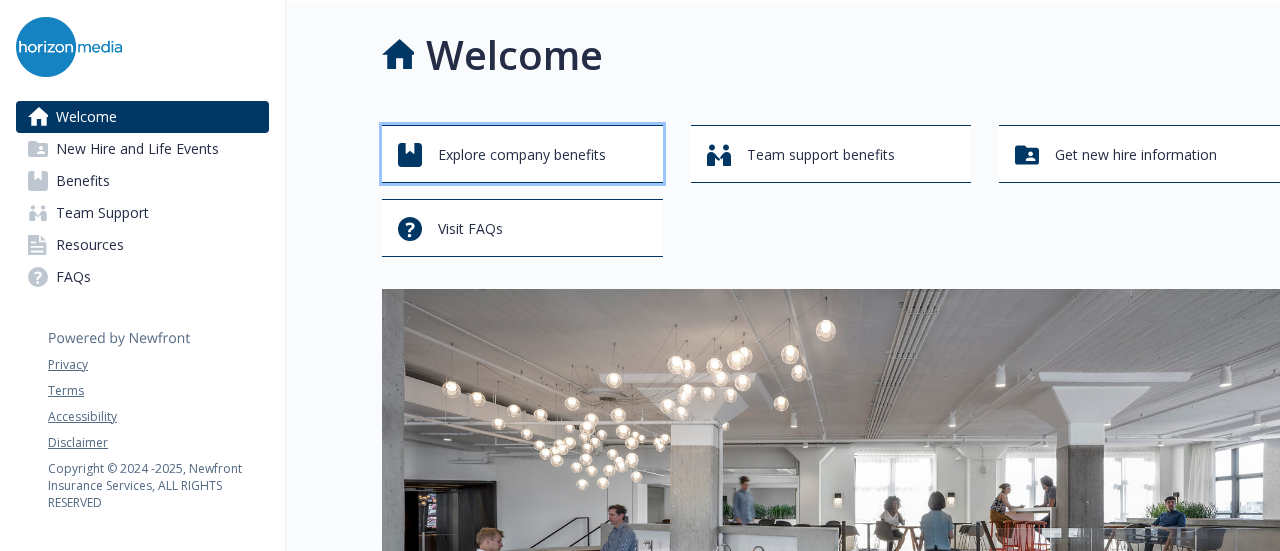 click on "Explore company benefits" at bounding box center (522, 155) 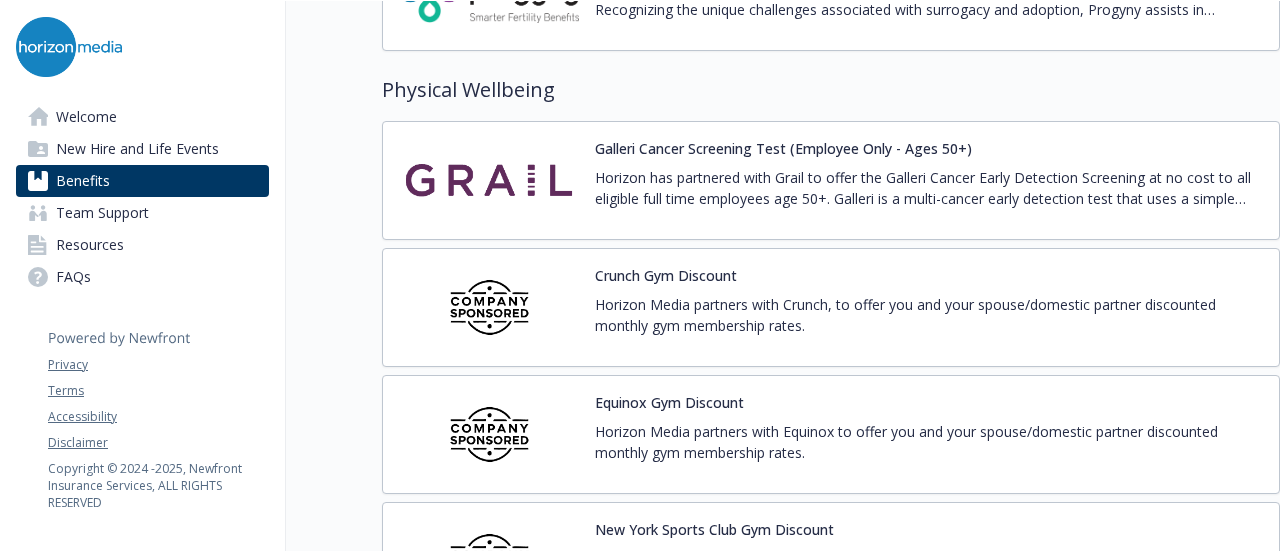 scroll, scrollTop: 4239, scrollLeft: 0, axis: vertical 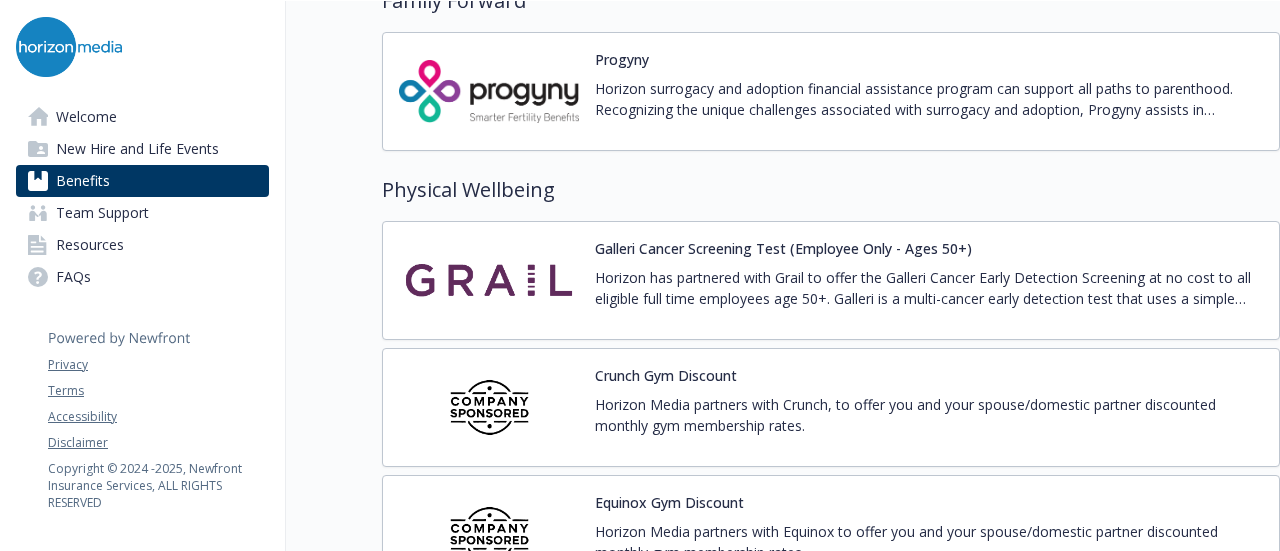 click on "Physical Wellbeing" at bounding box center [831, 190] 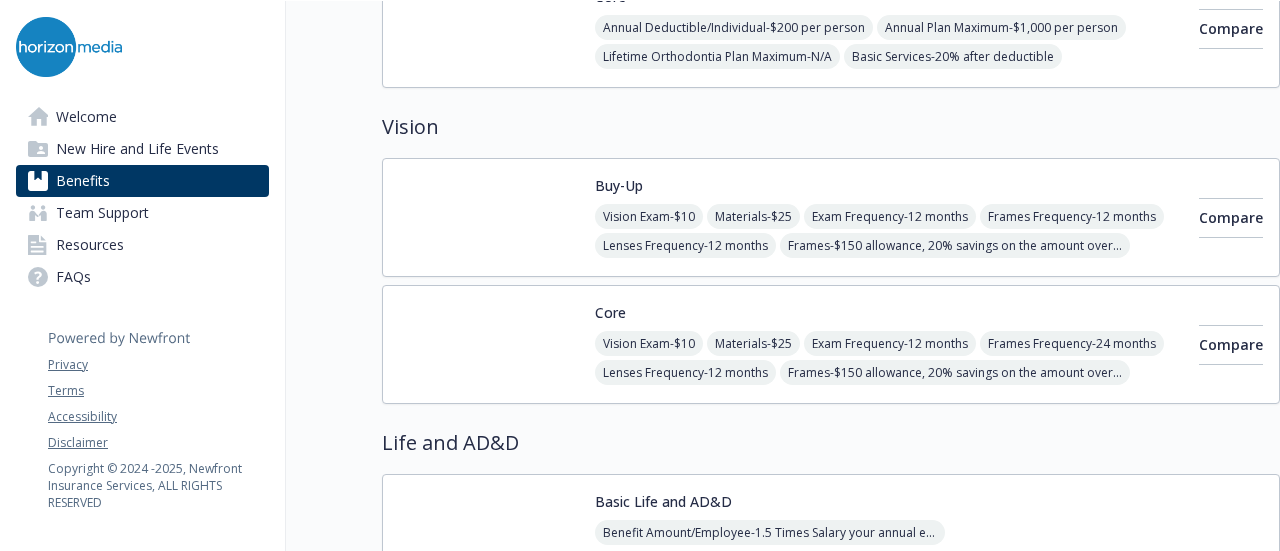 scroll, scrollTop: 3598, scrollLeft: 0, axis: vertical 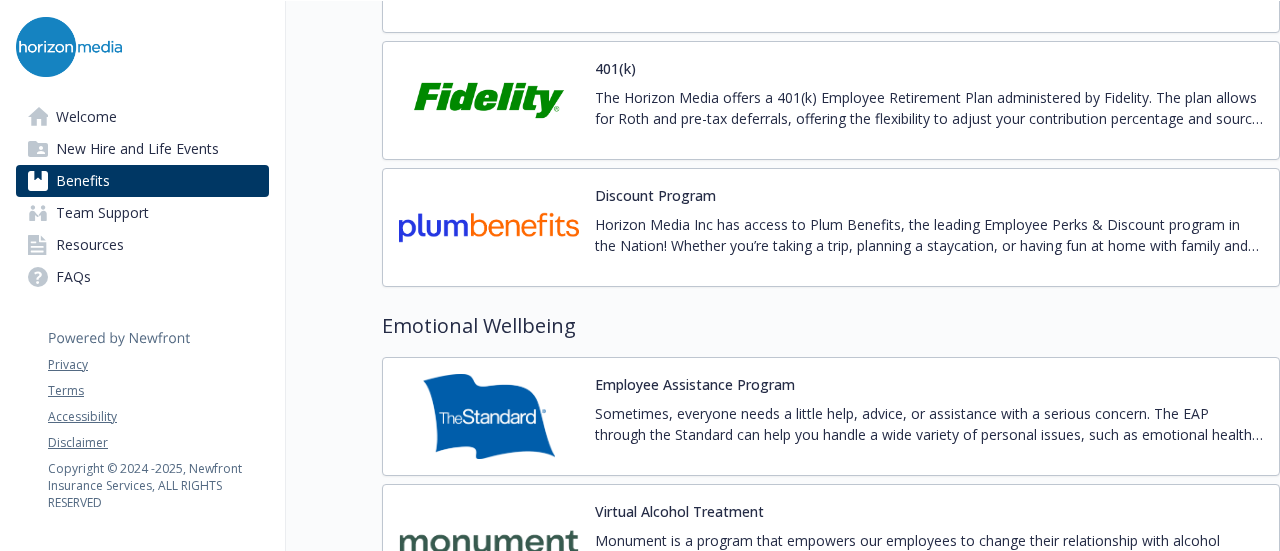 click on "Horizon Media Inc has access to Plum Benefits, the leading Employee Perks & Discount program in the Nation! Whether you’re taking a trip, planning a staycation, or having fun at home with family and friends, Plum Benefits has something for everyone!
Get familiar with all the latest brands, services, and savings you have access to. Plum Benefits is your one-stop shop for savings on products, services, and experiences, with new deals added weekly.
It's free and simple to enroll." at bounding box center [929, 235] 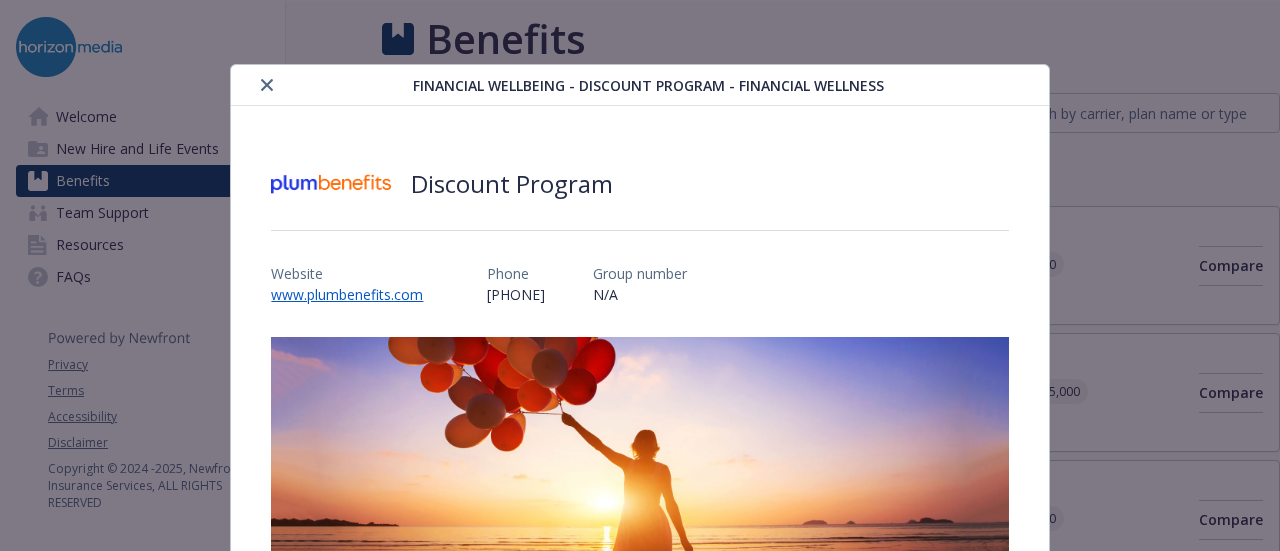 scroll, scrollTop: 3598, scrollLeft: 0, axis: vertical 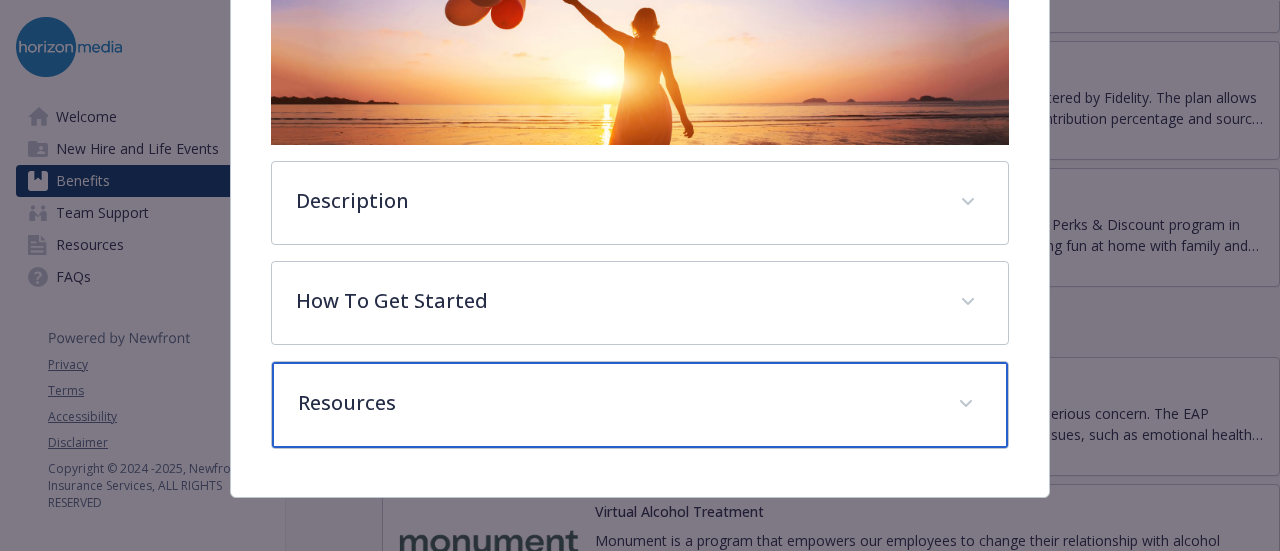 click on "Resources" at bounding box center [615, 403] 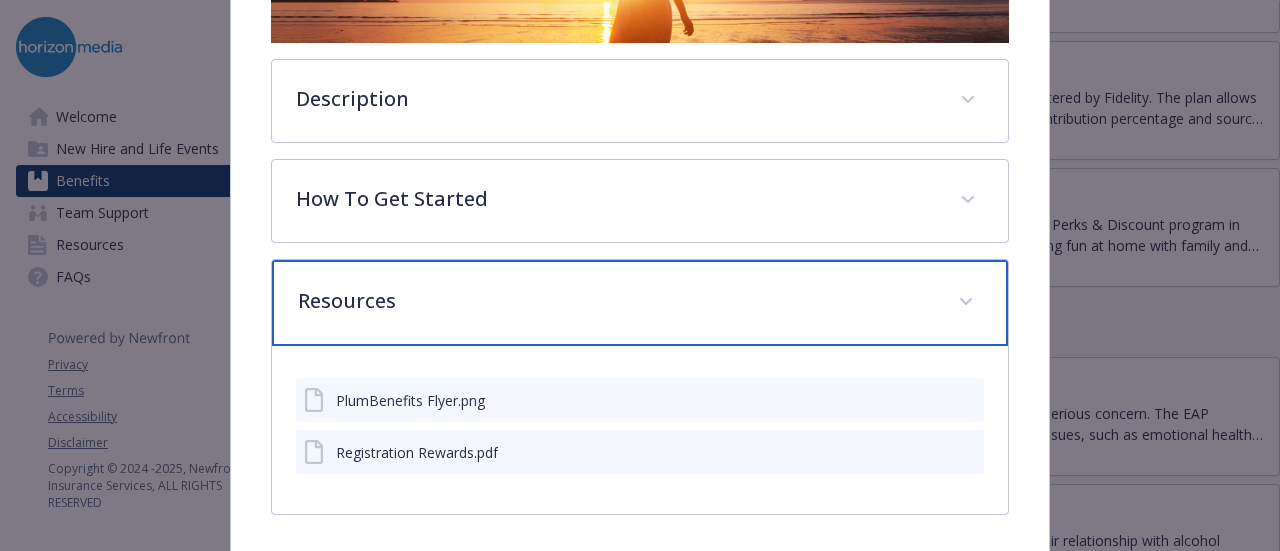 scroll, scrollTop: 594, scrollLeft: 0, axis: vertical 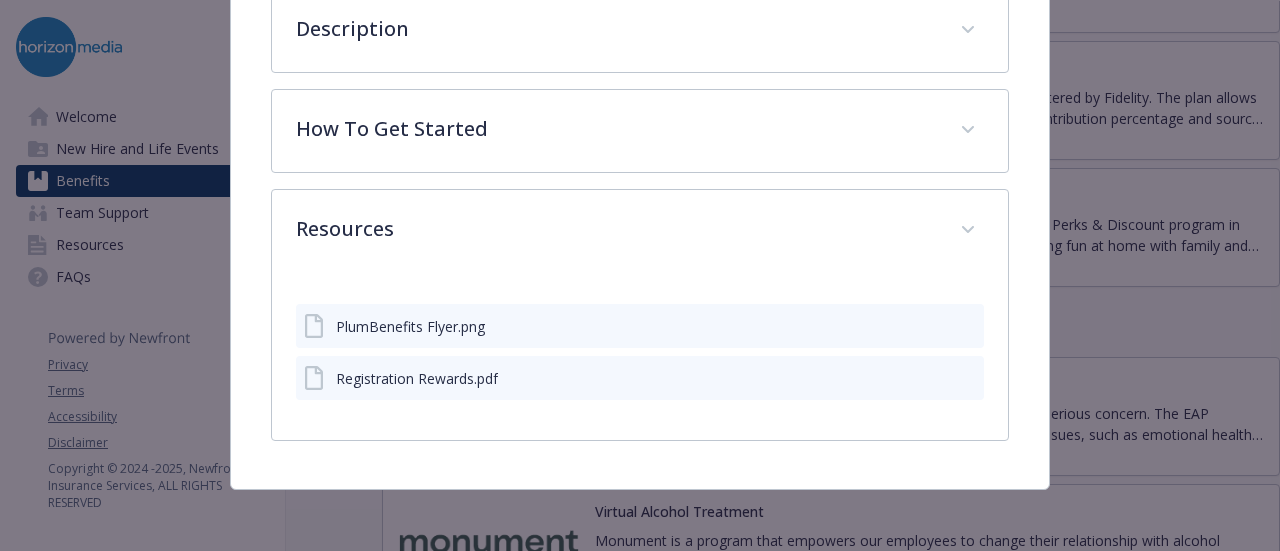 click on "Registration Rewards.pdf" at bounding box center [417, 378] 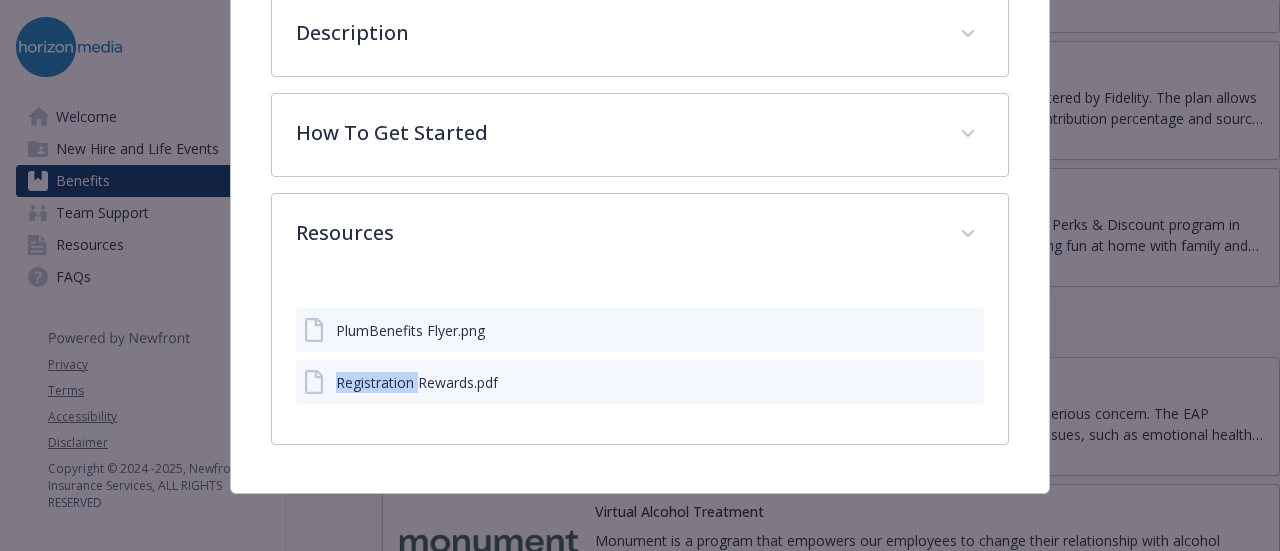click on "Registration Rewards.pdf" at bounding box center (417, 382) 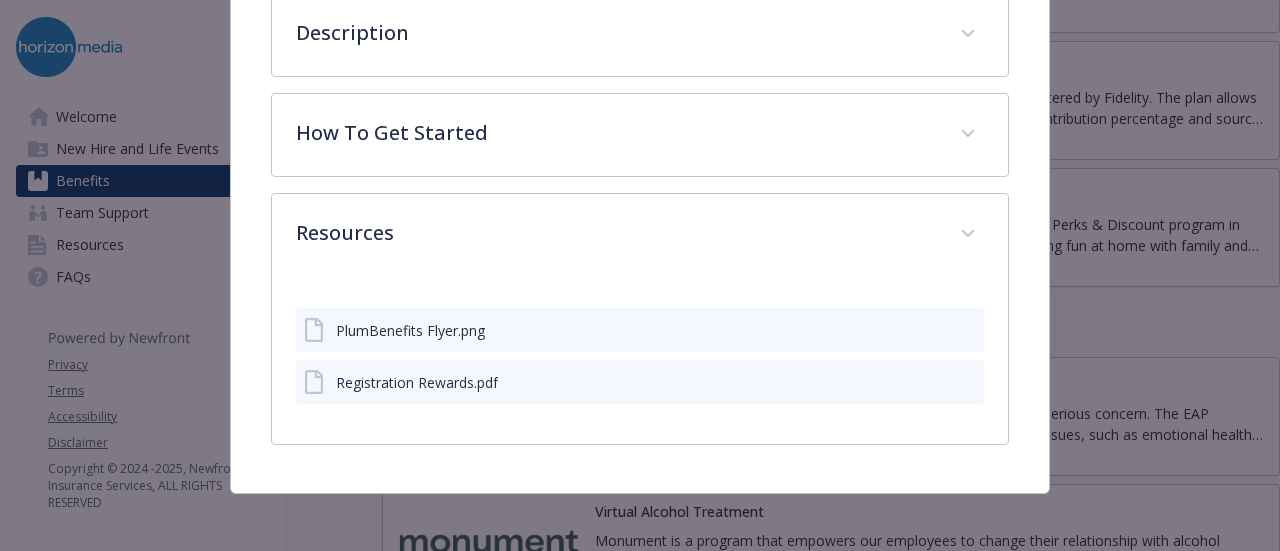 click on "Registration Rewards.pdf" at bounding box center [639, 382] 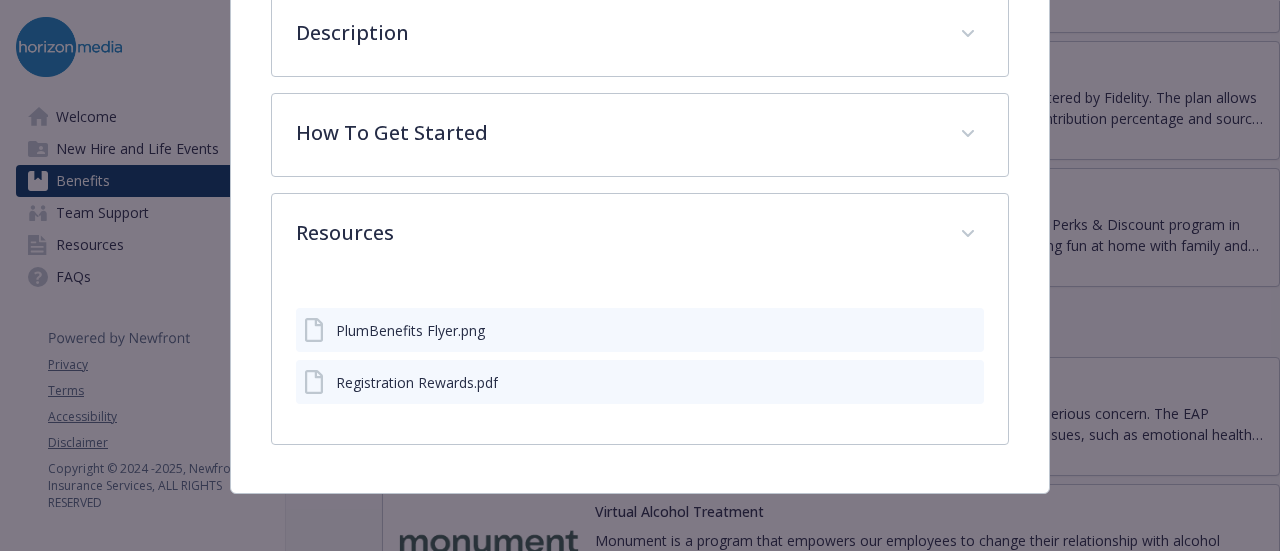 click 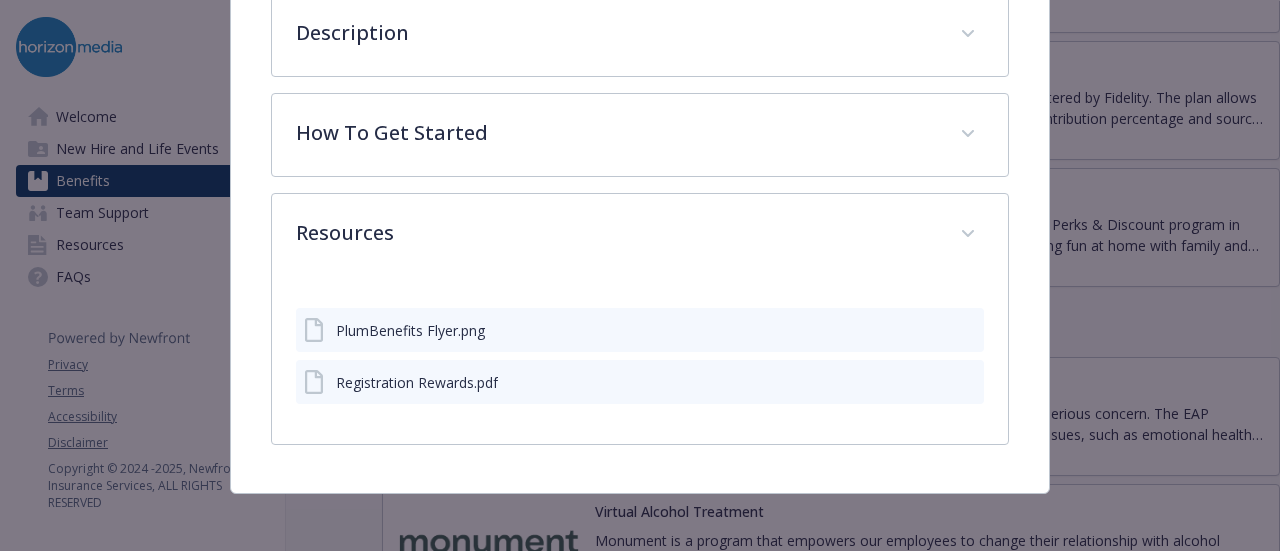 click 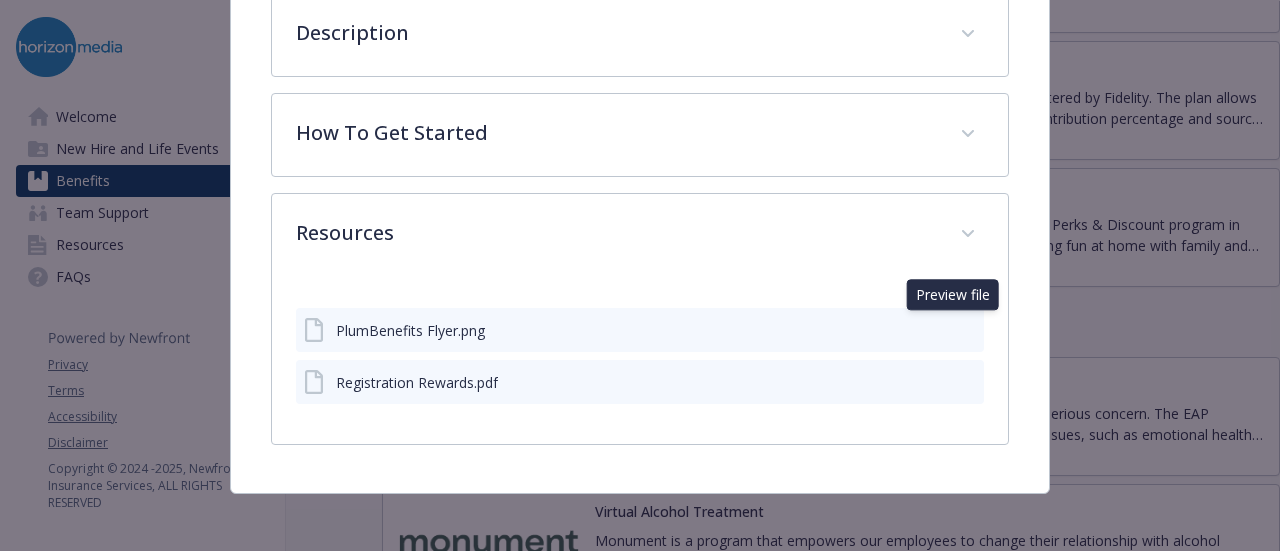 scroll, scrollTop: 390, scrollLeft: 0, axis: vertical 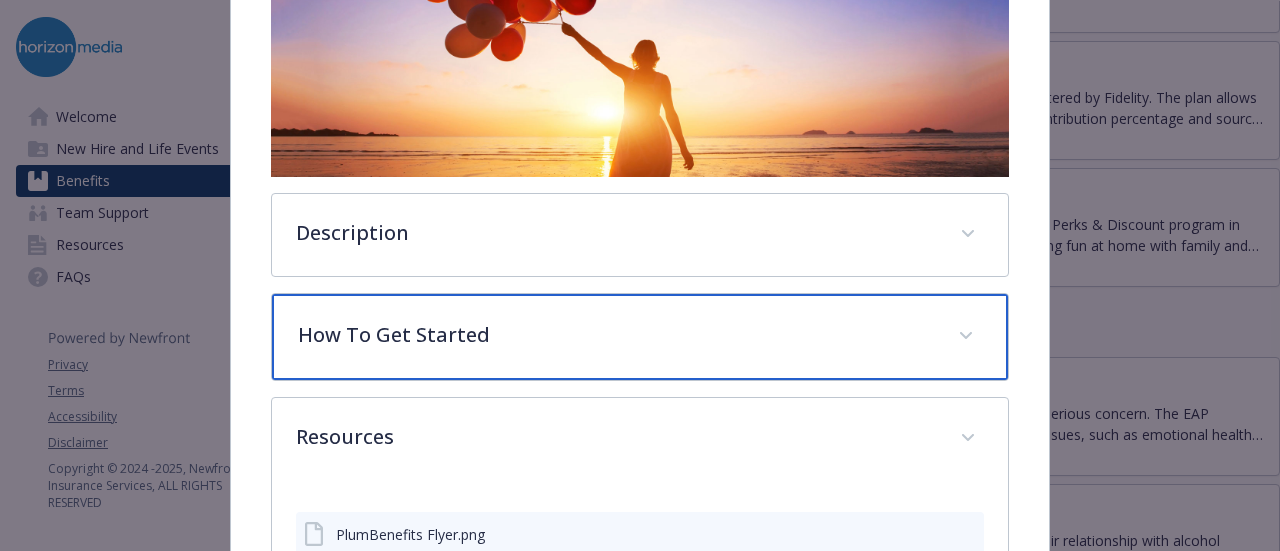 click on "How To Get Started" at bounding box center (615, 335) 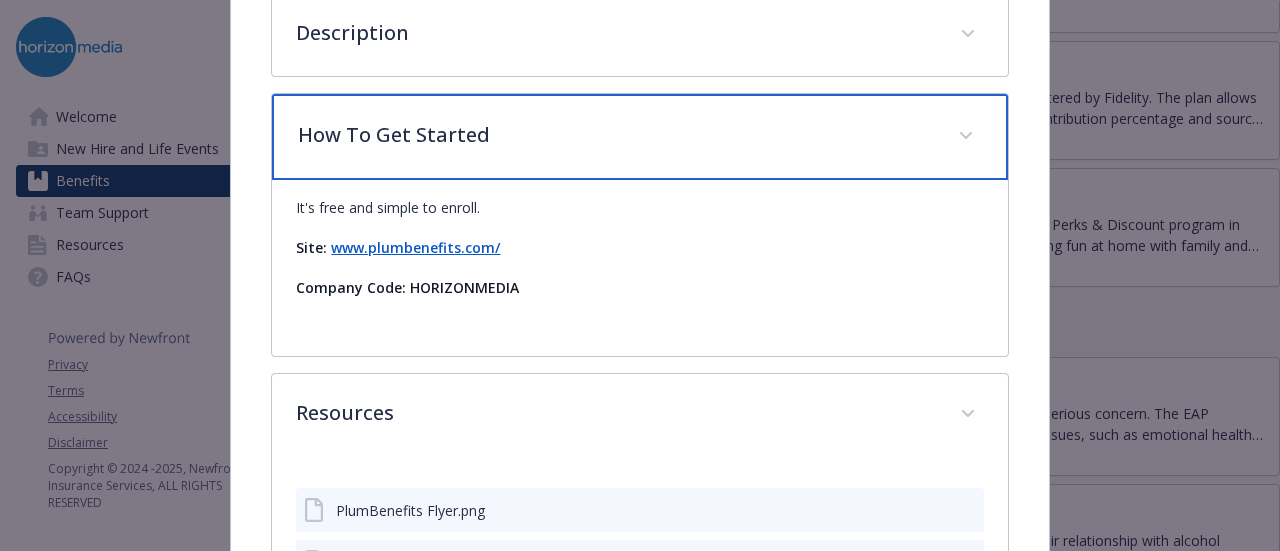 scroll, scrollTop: 490, scrollLeft: 0, axis: vertical 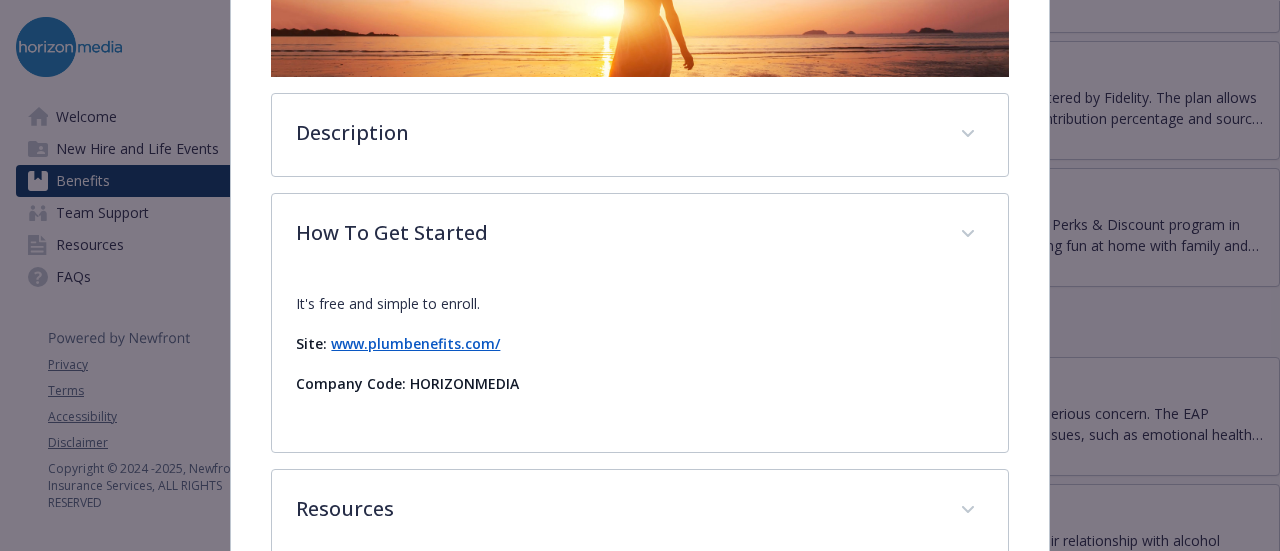 click on "Company Code: HORIZONMEDIA" at bounding box center (407, 383) 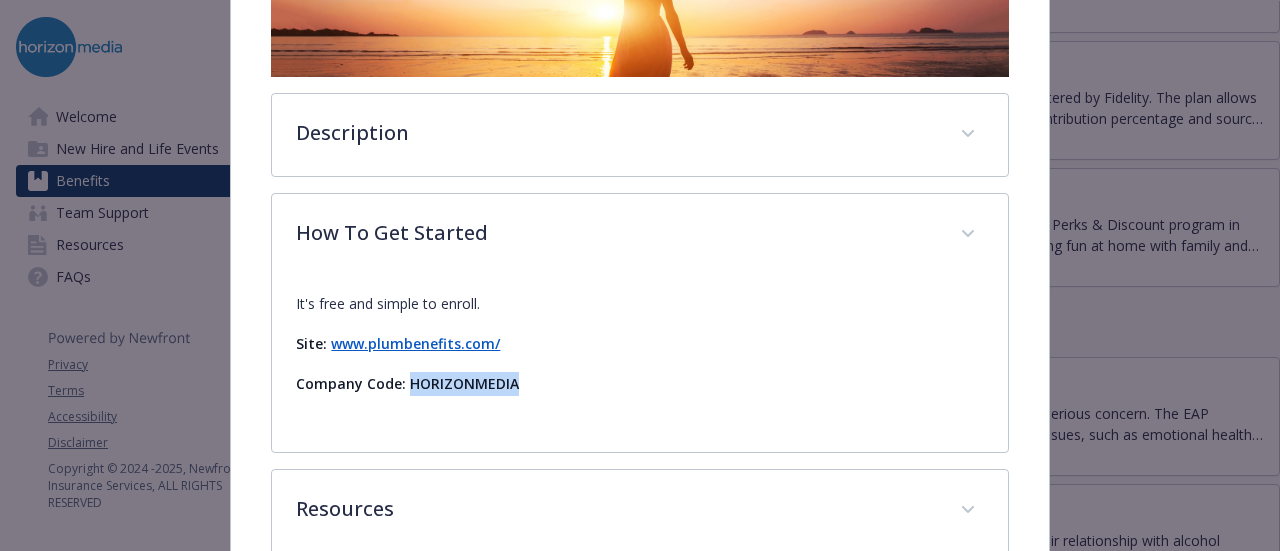 click on "Company Code: HORIZONMEDIA" at bounding box center [407, 383] 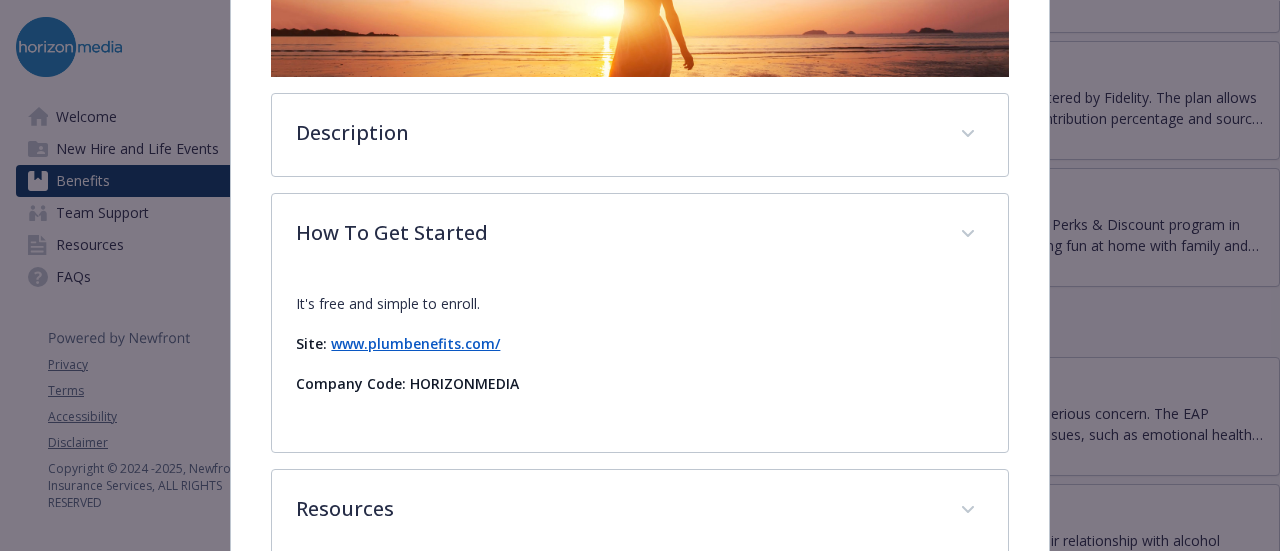 click on "It's free and simple to enroll.
Site:   www.plumbenefits.com/
Company Code: HORIZONMEDIA" at bounding box center [639, 352] 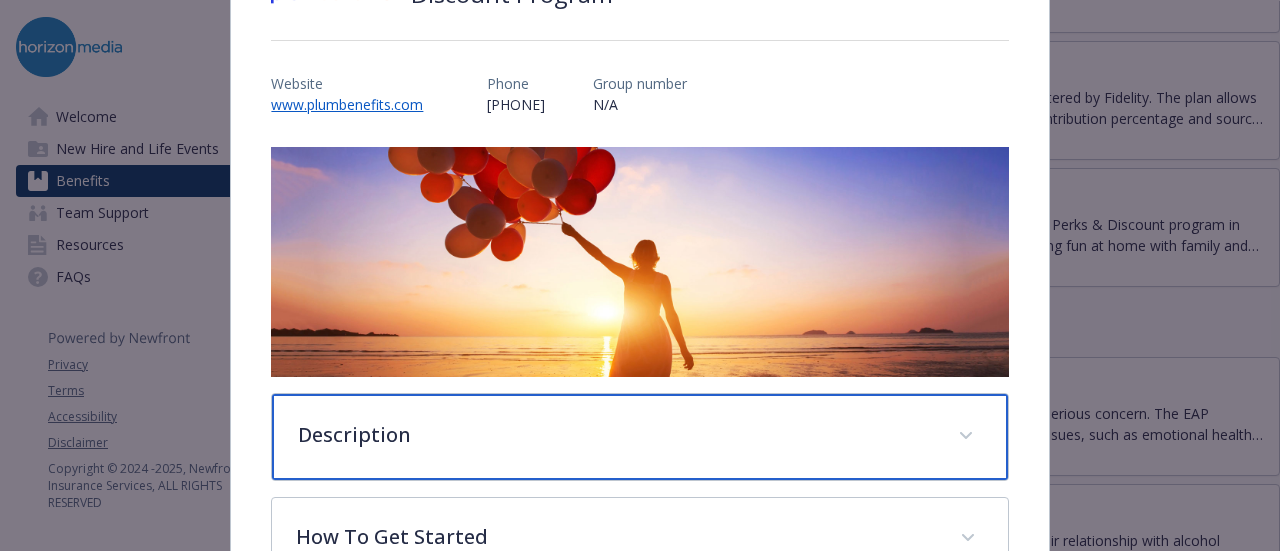 click on "Description" at bounding box center (615, 435) 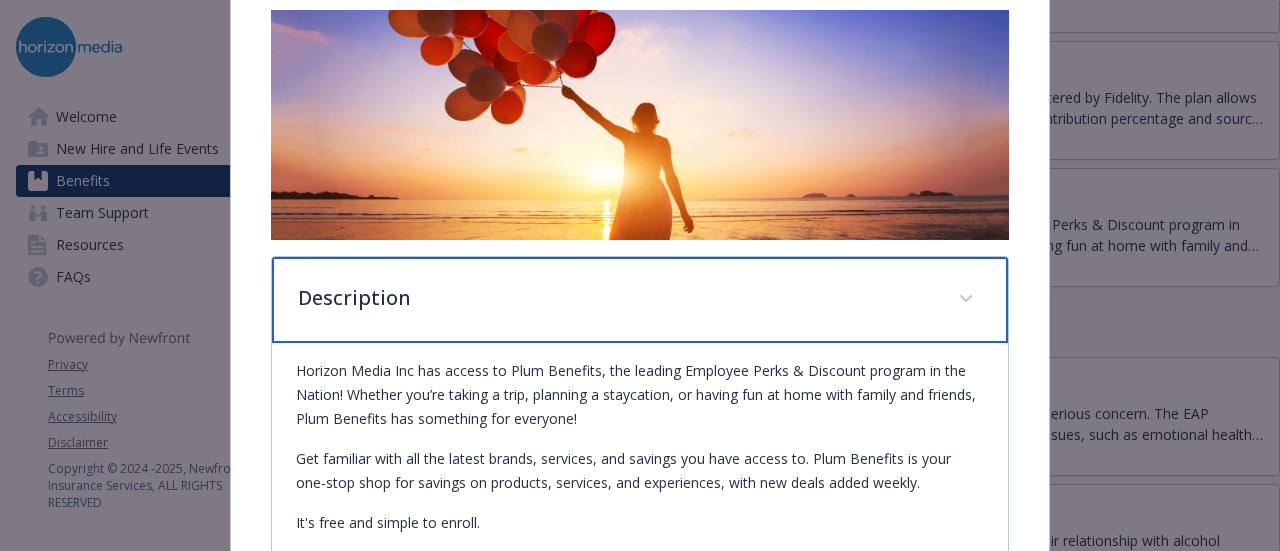 scroll, scrollTop: 390, scrollLeft: 0, axis: vertical 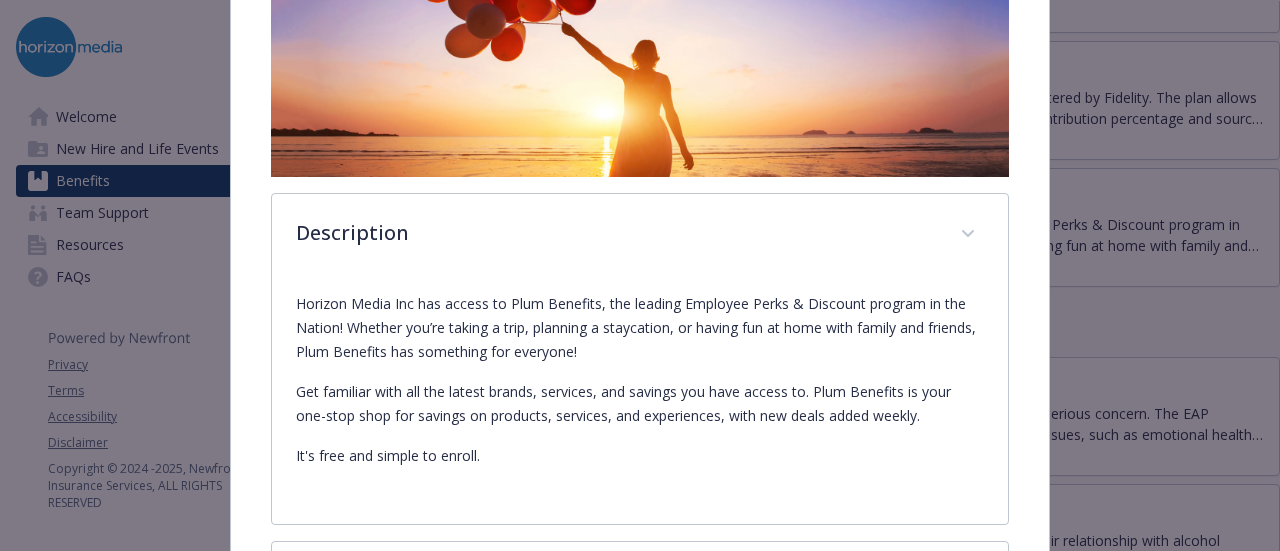 click on "Horizon Media Inc has access to Plum Benefits, the leading Employee Perks & Discount program in the Nation! Whether you’re taking a trip, planning a staycation, or having fun at home with family and friends, Plum Benefits has something for everyone!" at bounding box center [639, 328] 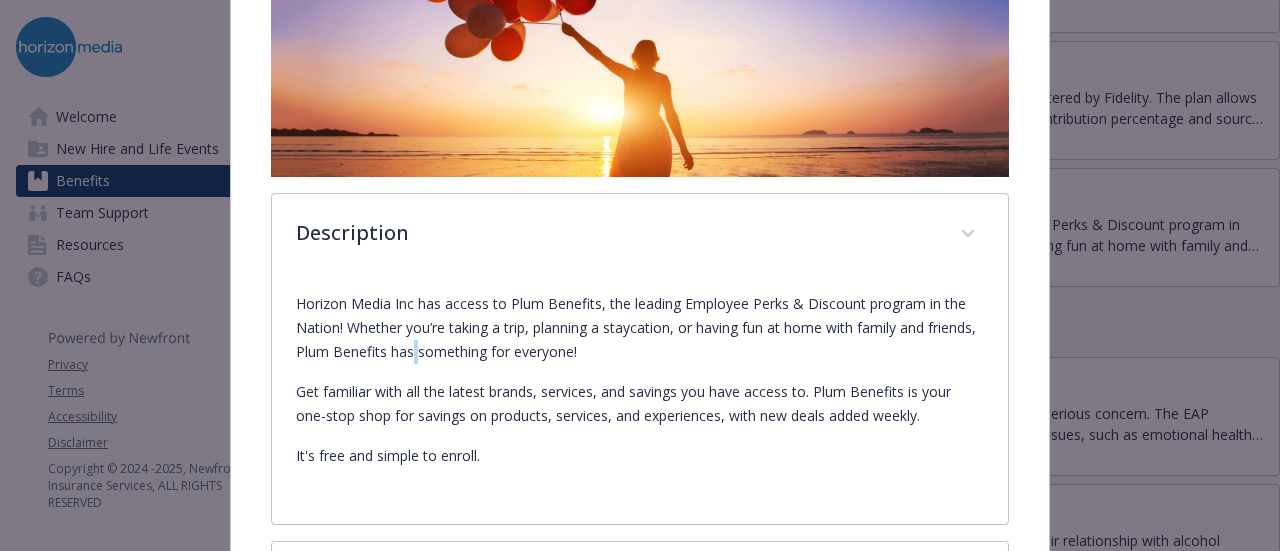 click on "Horizon Media Inc has access to Plum Benefits, the leading Employee Perks & Discount program in the Nation! Whether you’re taking a trip, planning a staycation, or having fun at home with family and friends, Plum Benefits has something for everyone!" at bounding box center [639, 328] 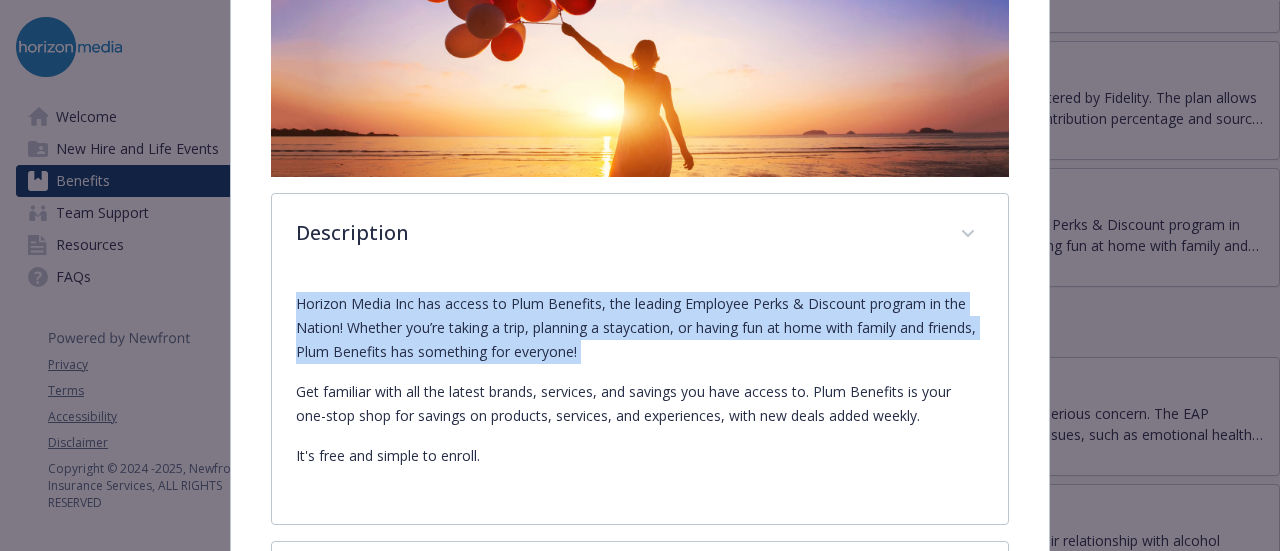click on "Horizon Media Inc has access to Plum Benefits, the leading Employee Perks & Discount program in the Nation! Whether you’re taking a trip, planning a staycation, or having fun at home with family and friends, Plum Benefits has something for everyone!" at bounding box center [639, 328] 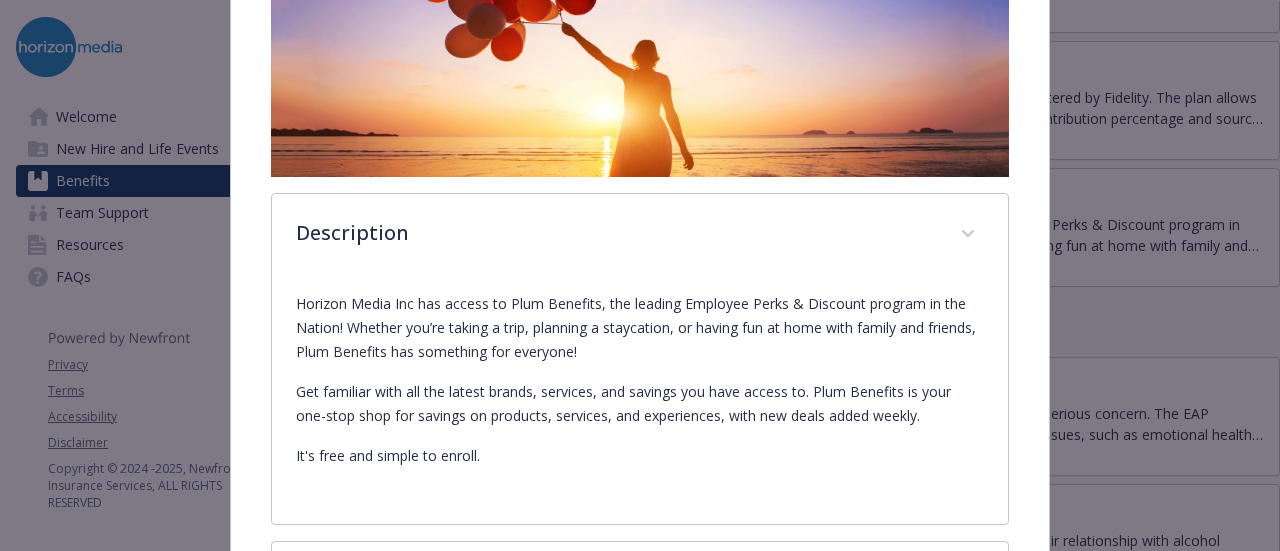 click on "Horizon Media Inc has access to Plum Benefits, the leading Employee Perks & Discount program in the Nation! Whether you’re taking a trip, planning a staycation, or having fun at home with family and friends, Plum Benefits has something for everyone!" at bounding box center [639, 328] 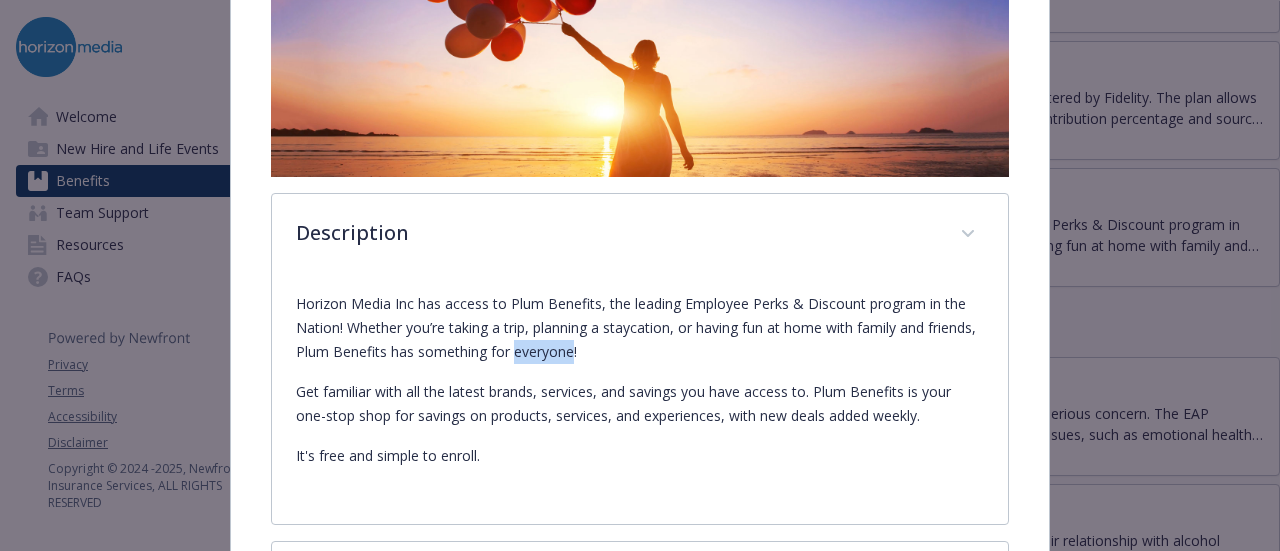 click on "Horizon Media Inc has access to Plum Benefits, the leading Employee Perks & Discount program in the Nation! Whether you’re taking a trip, planning a staycation, or having fun at home with family and friends, Plum Benefits has something for everyone!" at bounding box center (639, 328) 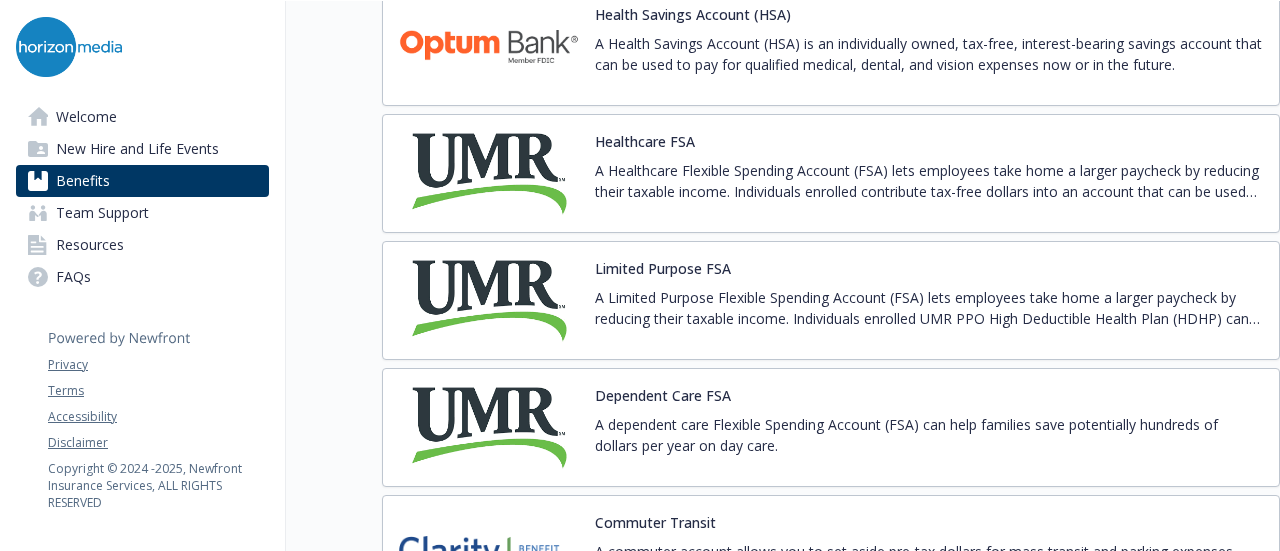 scroll, scrollTop: 2798, scrollLeft: 0, axis: vertical 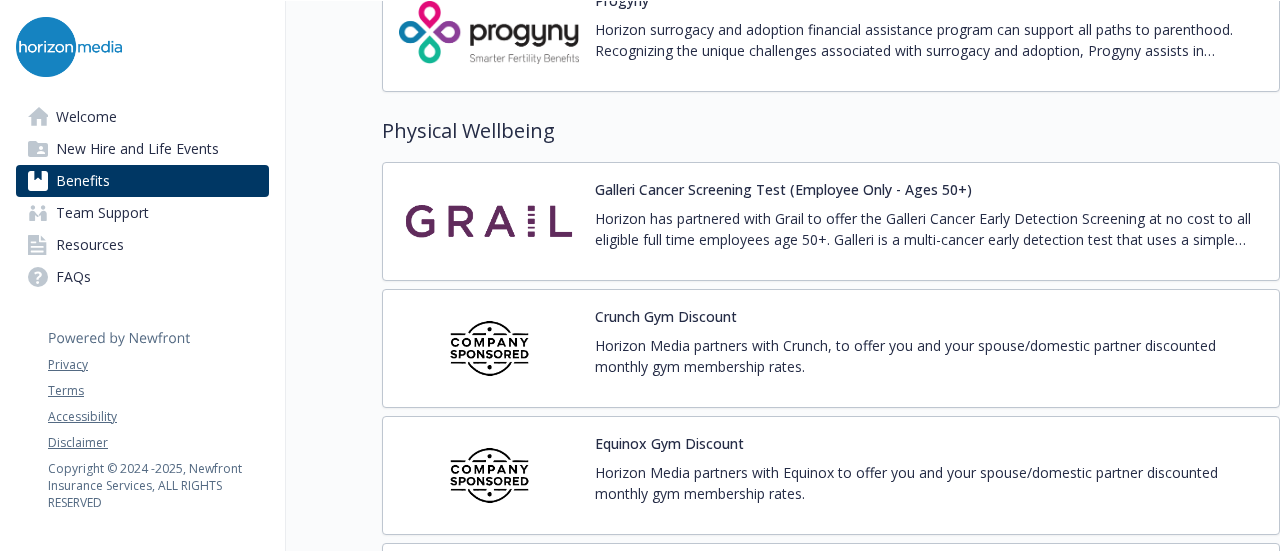 drag, startPoint x: 733, startPoint y: 304, endPoint x: 476, endPoint y: 100, distance: 328.12344 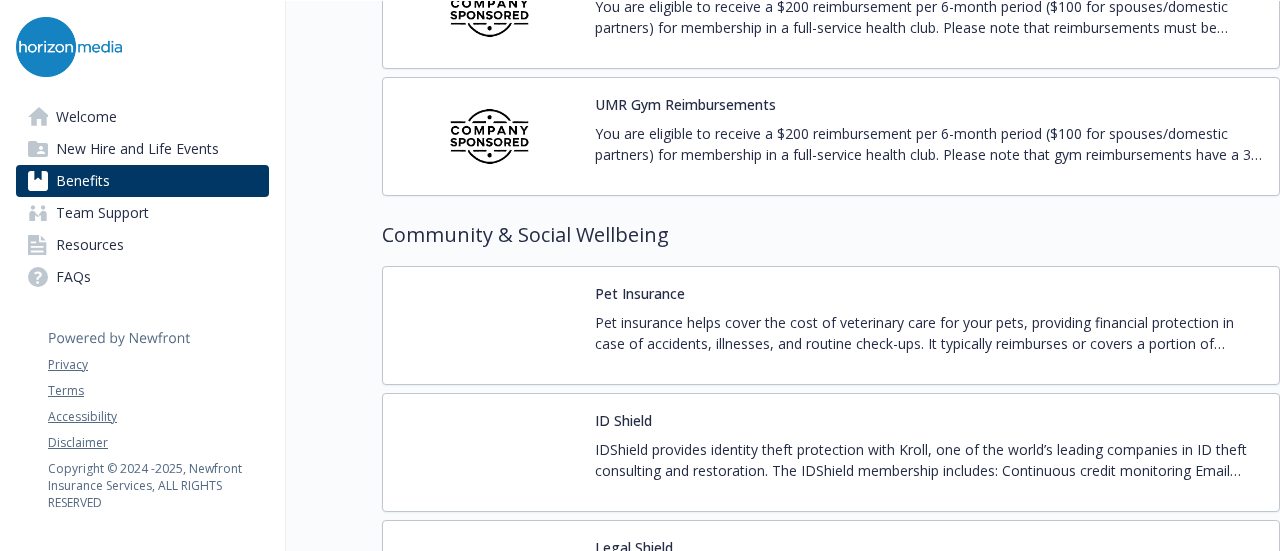 scroll, scrollTop: 5139, scrollLeft: 0, axis: vertical 